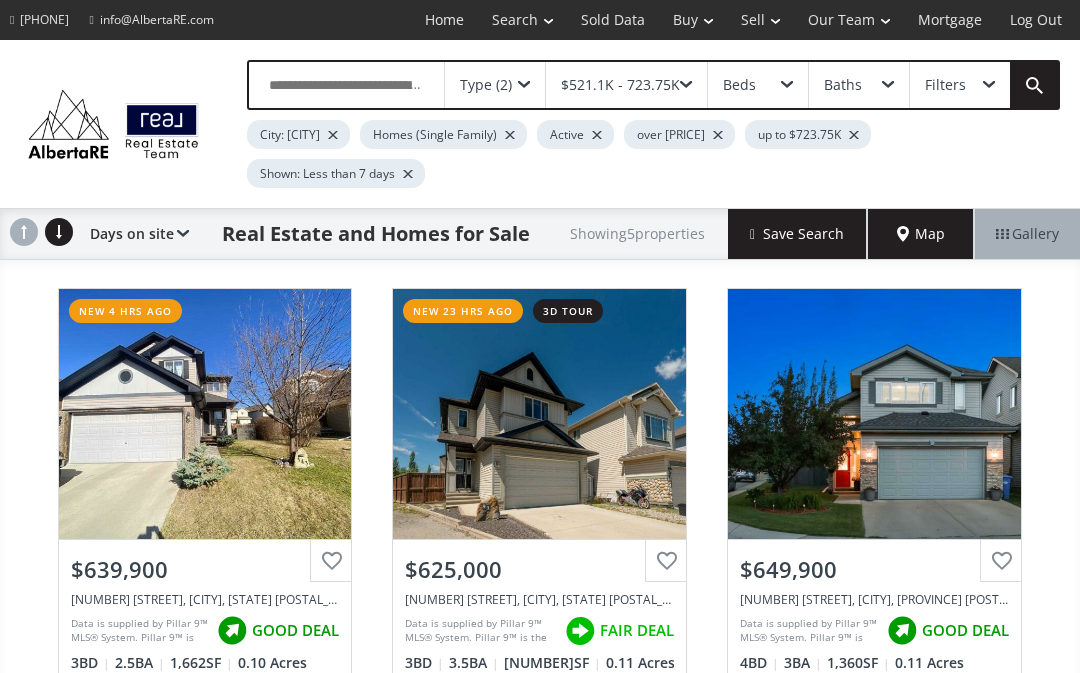 scroll, scrollTop: 0, scrollLeft: 0, axis: both 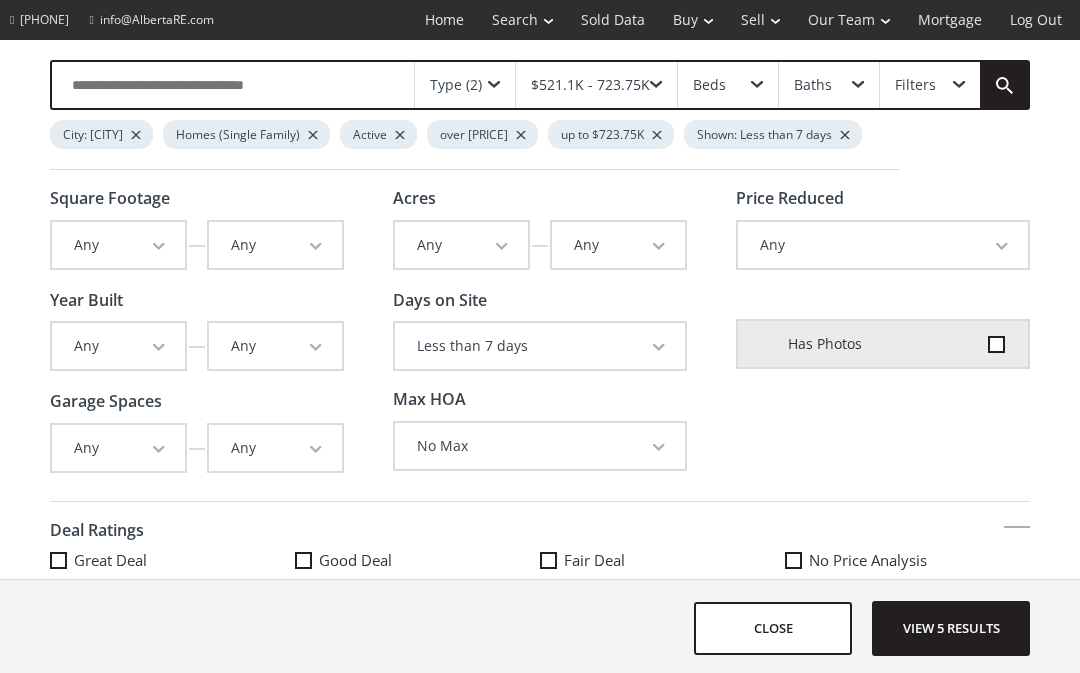 click on "Any" at bounding box center (118, 448) 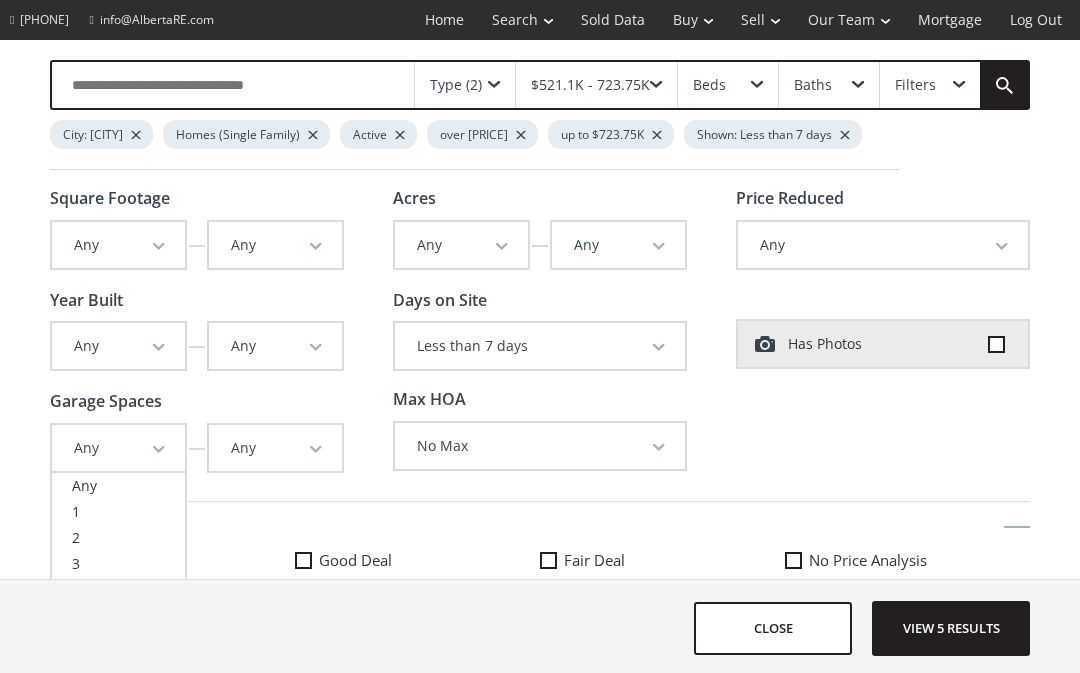 click on "1" at bounding box center [118, 486] 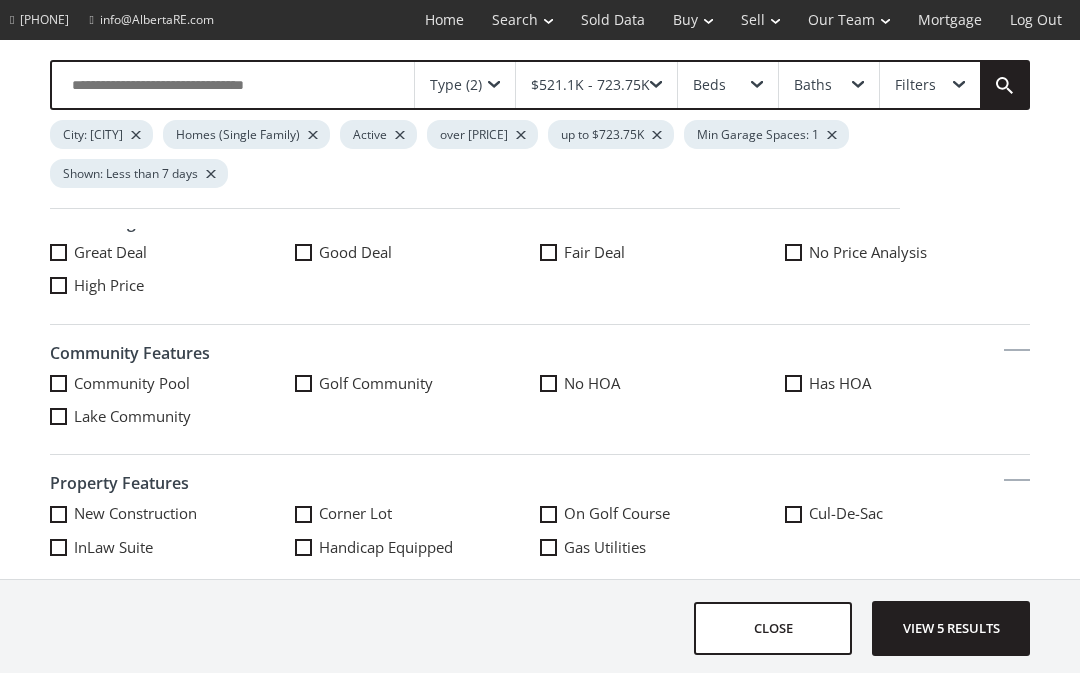 scroll, scrollTop: 367, scrollLeft: 0, axis: vertical 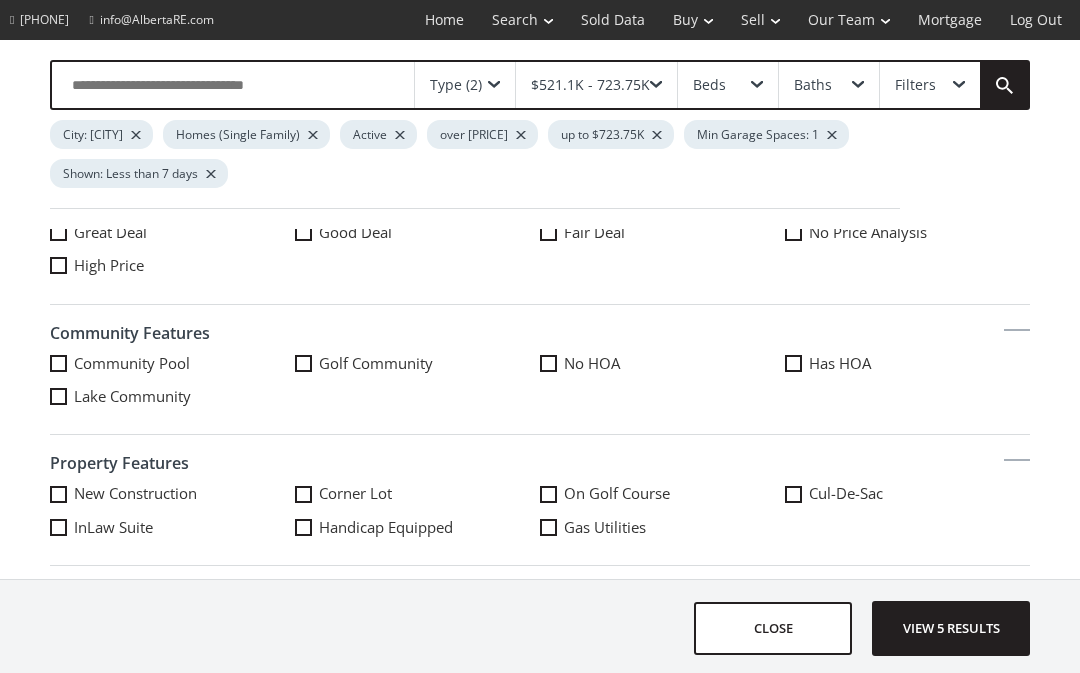 click at bounding box center (58, 232) 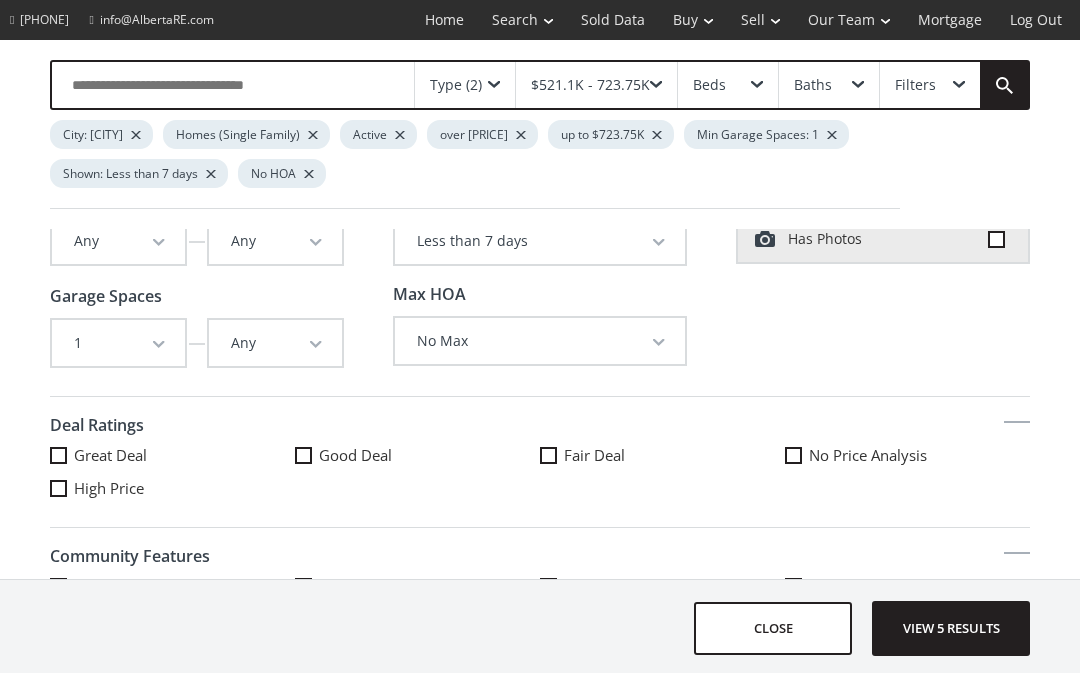 scroll, scrollTop: 129, scrollLeft: 0, axis: vertical 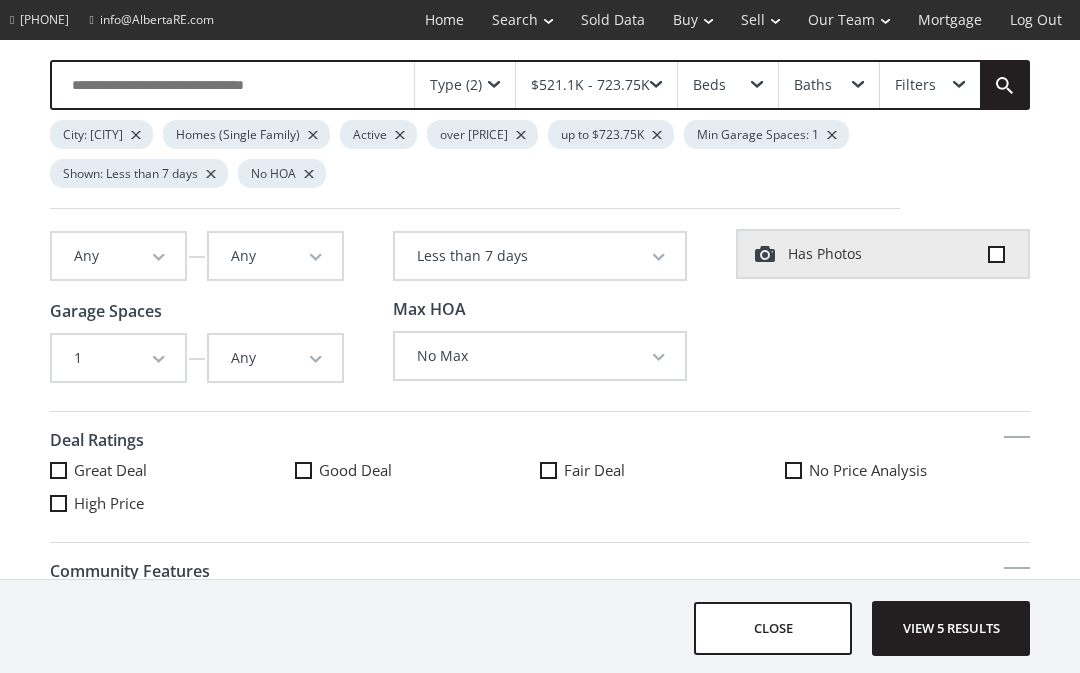 click on "Great Deal" at bounding box center (172, 470) 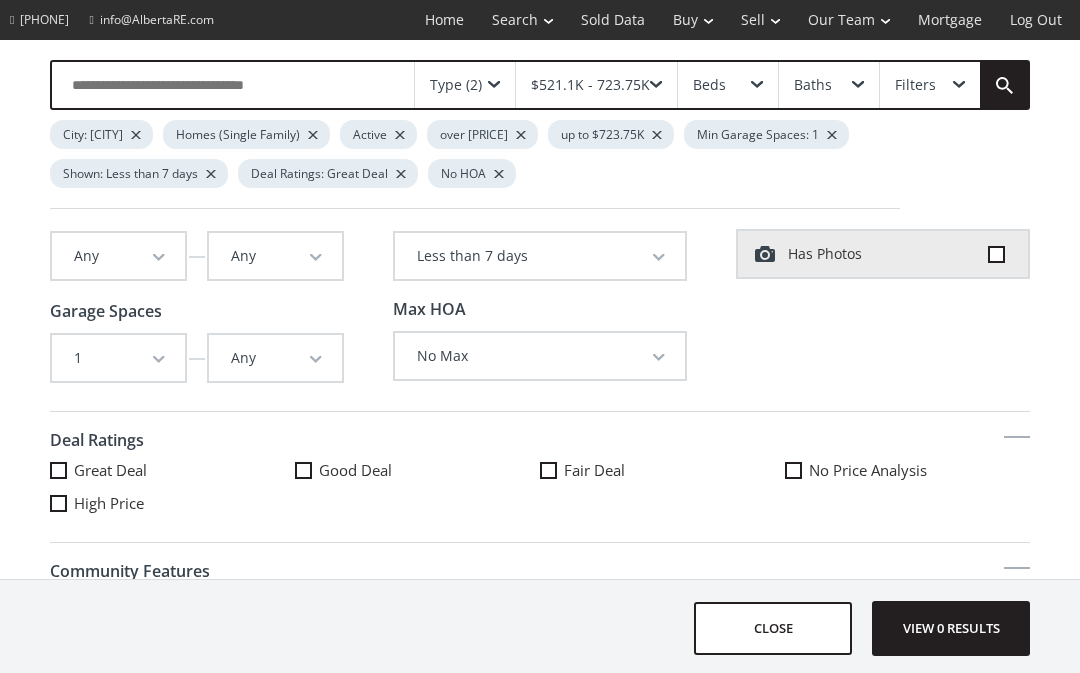 click on "Good Deal" at bounding box center (417, 470) 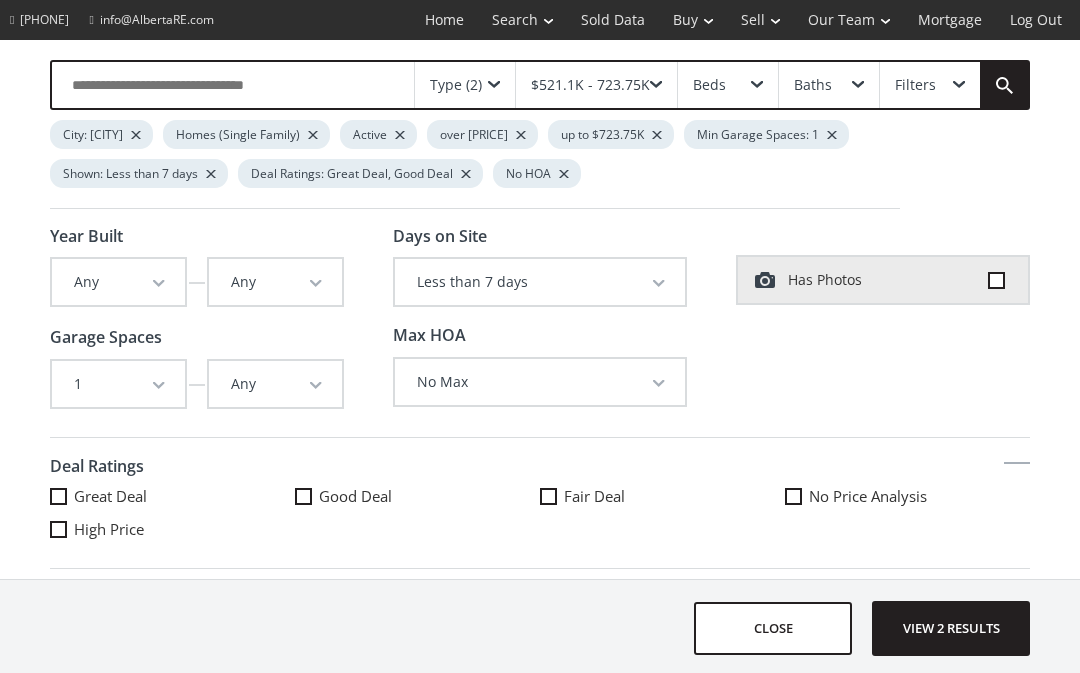 scroll, scrollTop: 97, scrollLeft: 0, axis: vertical 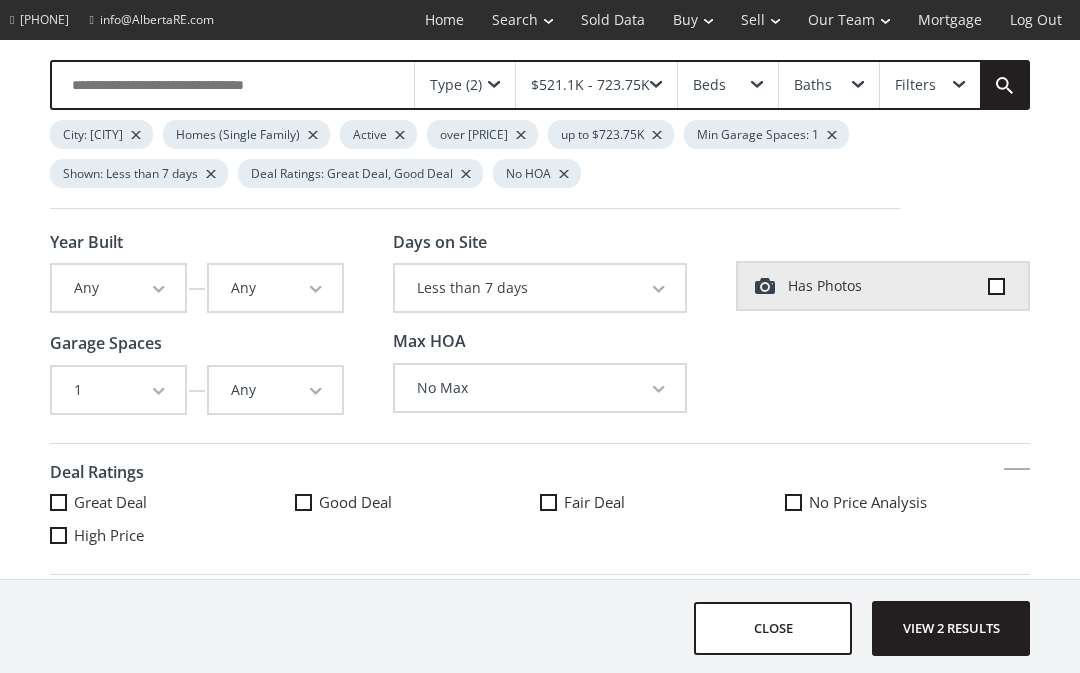 click on "$521.1K - 723.75K" at bounding box center (465, 85) 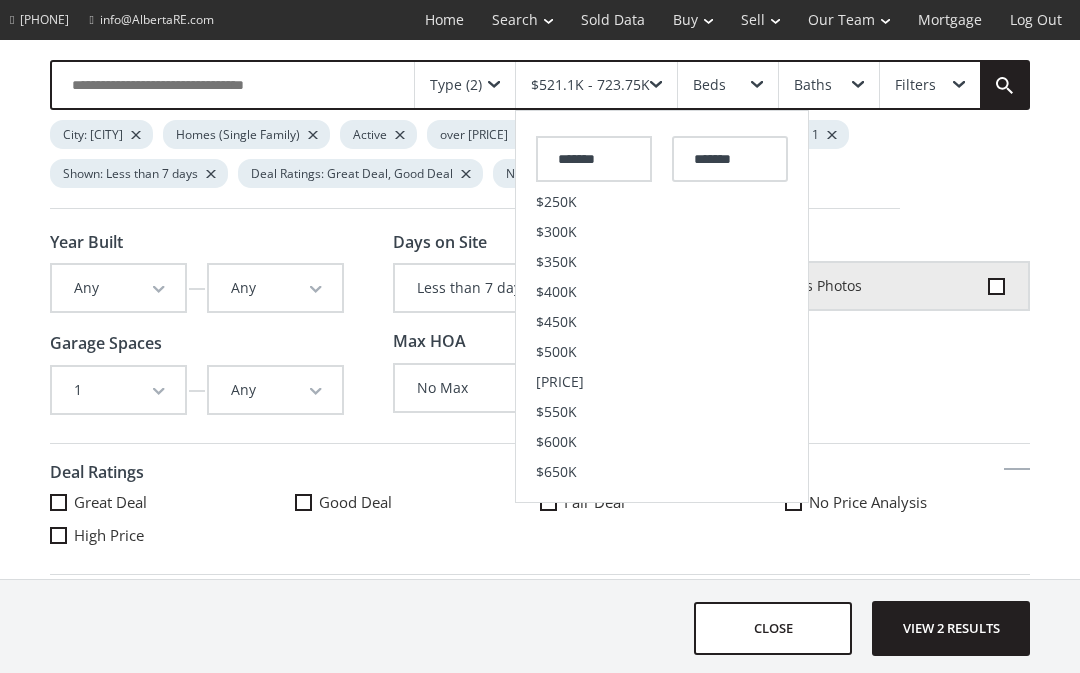 scroll, scrollTop: 187, scrollLeft: 0, axis: vertical 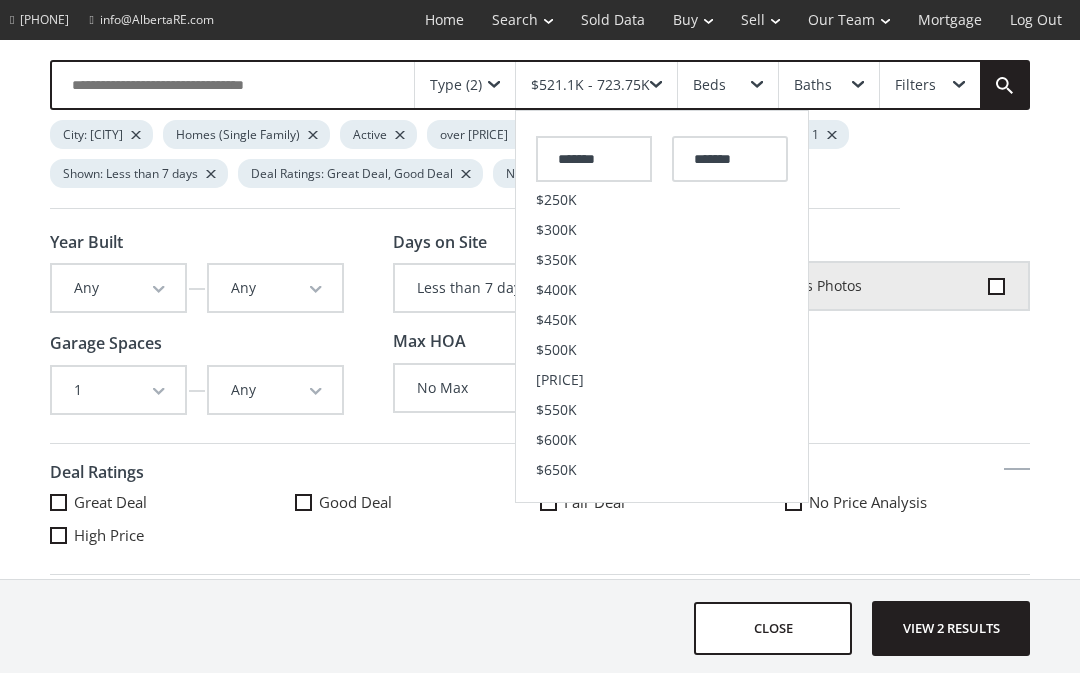 click on "$600K" at bounding box center (552, 50) 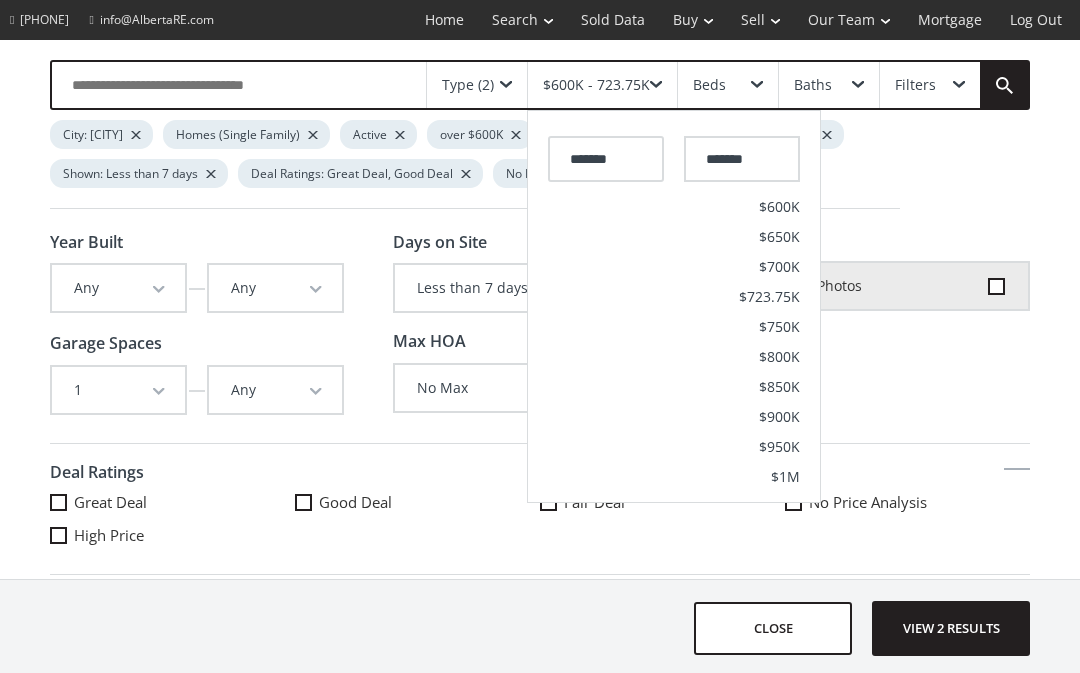 click on "*******" at bounding box center [606, 159] 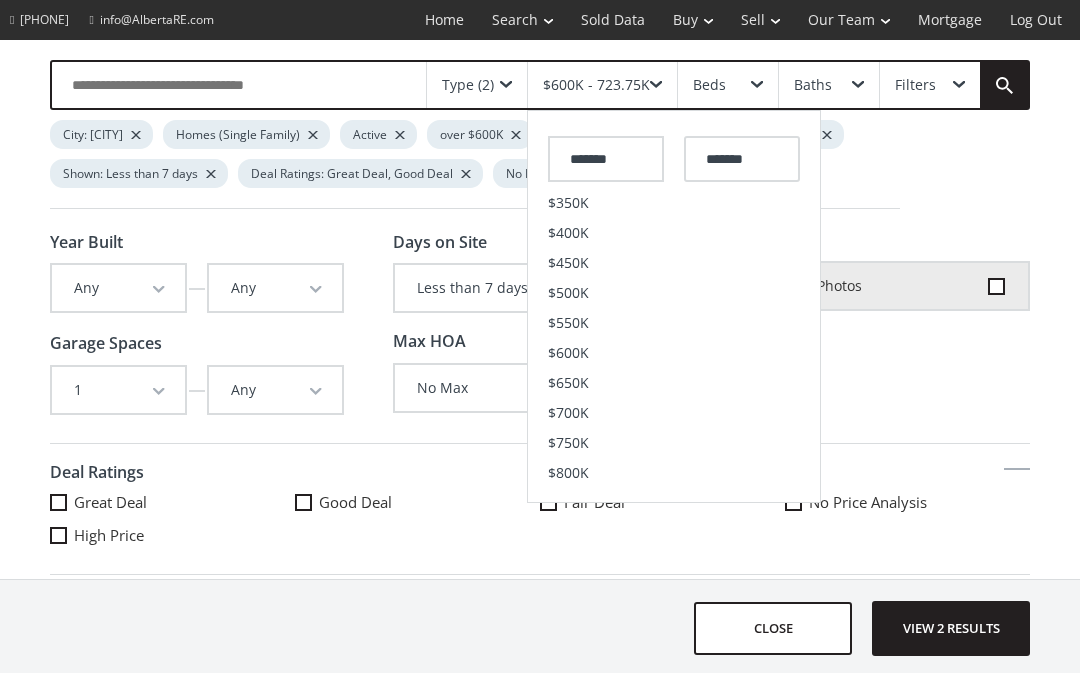 scroll, scrollTop: 243, scrollLeft: 0, axis: vertical 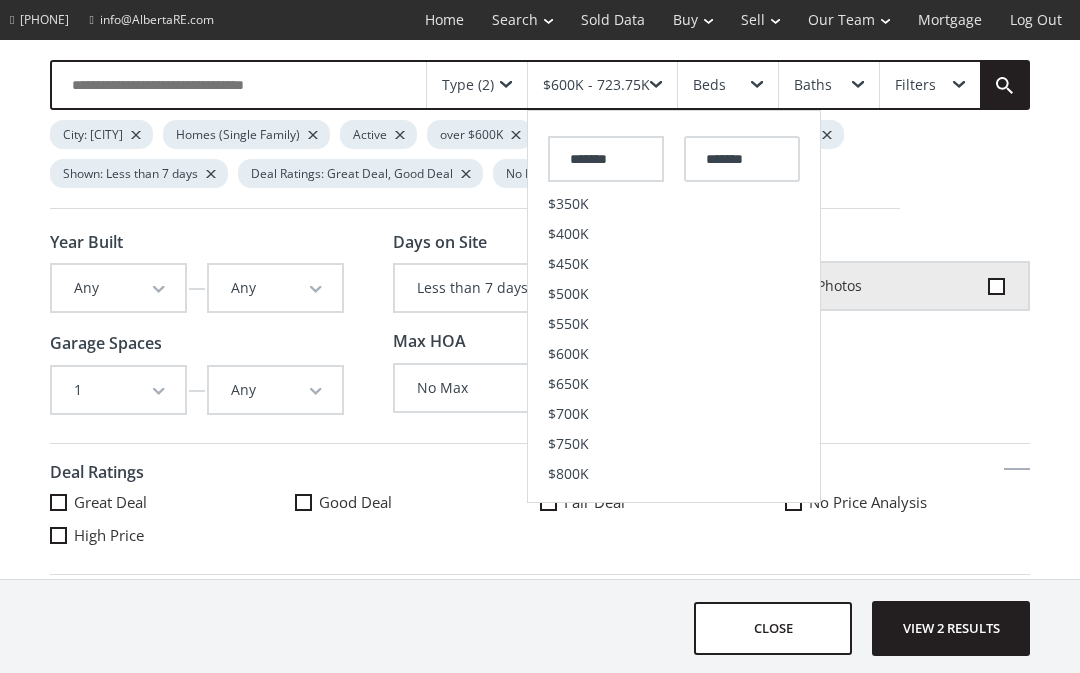 click on "$400K" at bounding box center [564, -6] 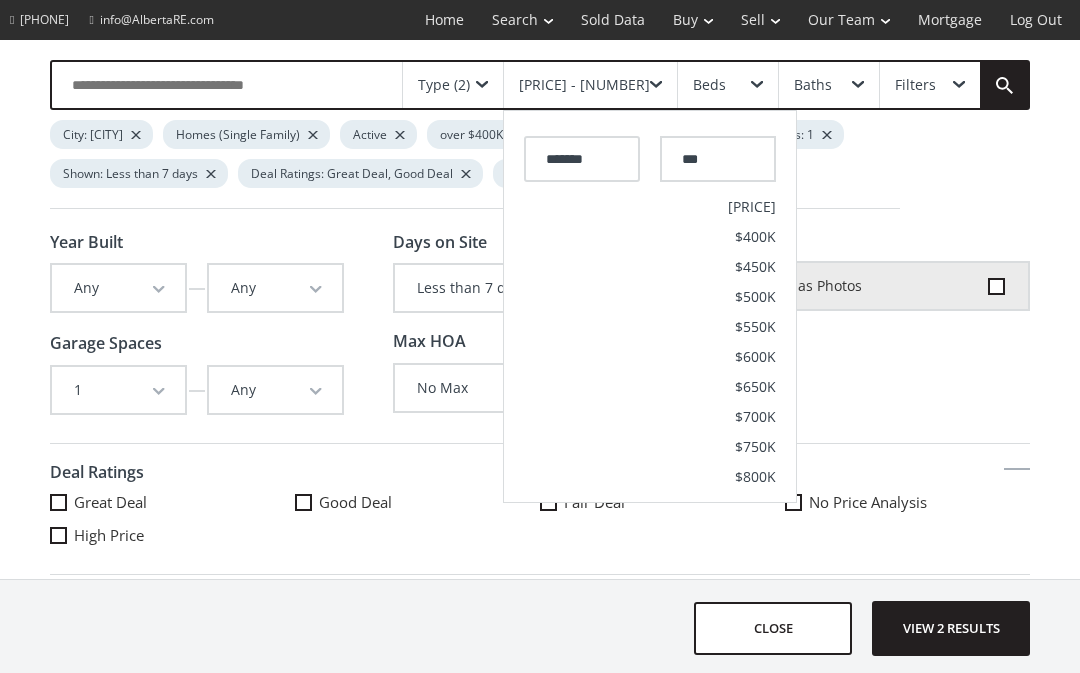 type on "**" 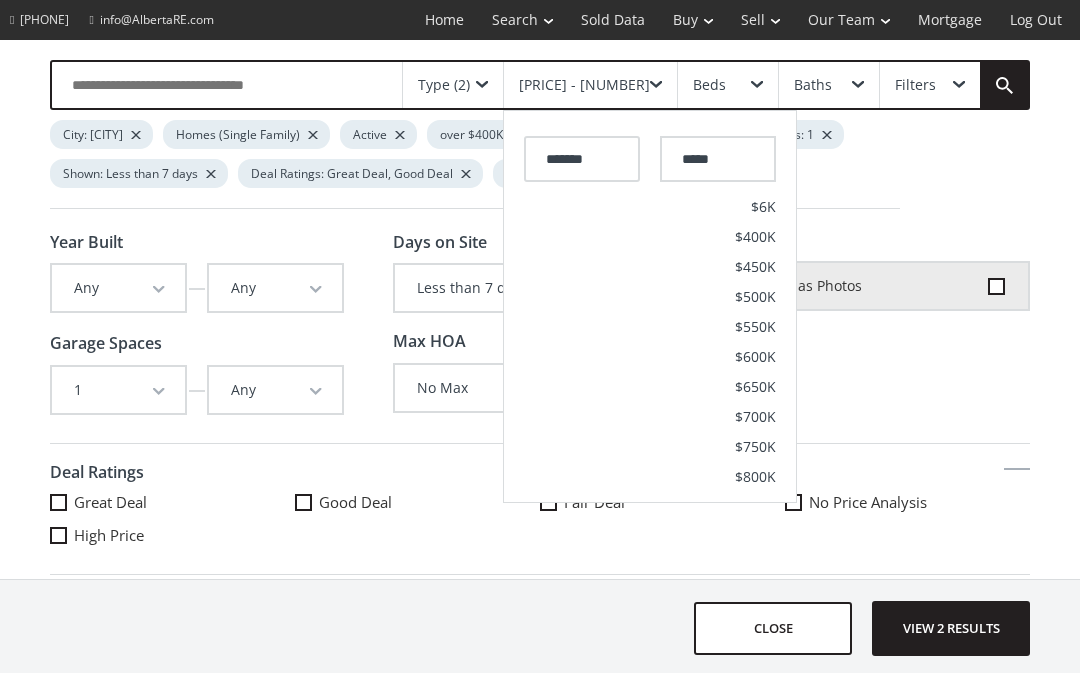 type on "******" 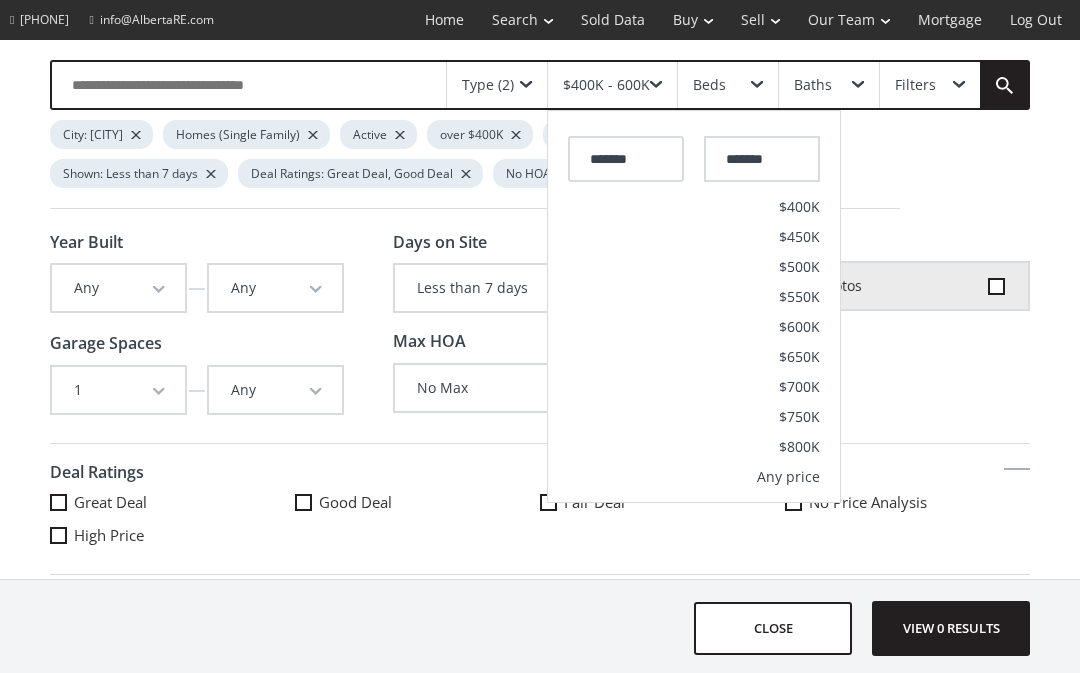 click on "Price Reduced Any   Any In the last day In the last 3 days In the last 7 days In the last 14 days In the last 30 days More than 30 days More than 60 days More than 120 days has photo Has Photos" at bounding box center (883, 284) 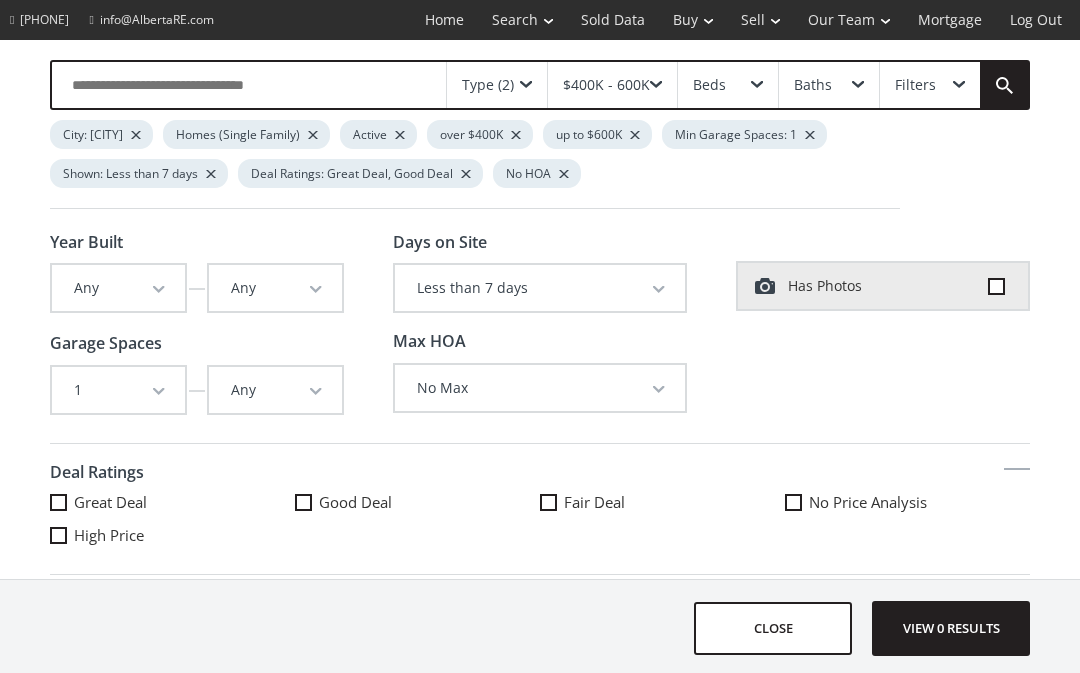 click at bounding box center [1004, 85] 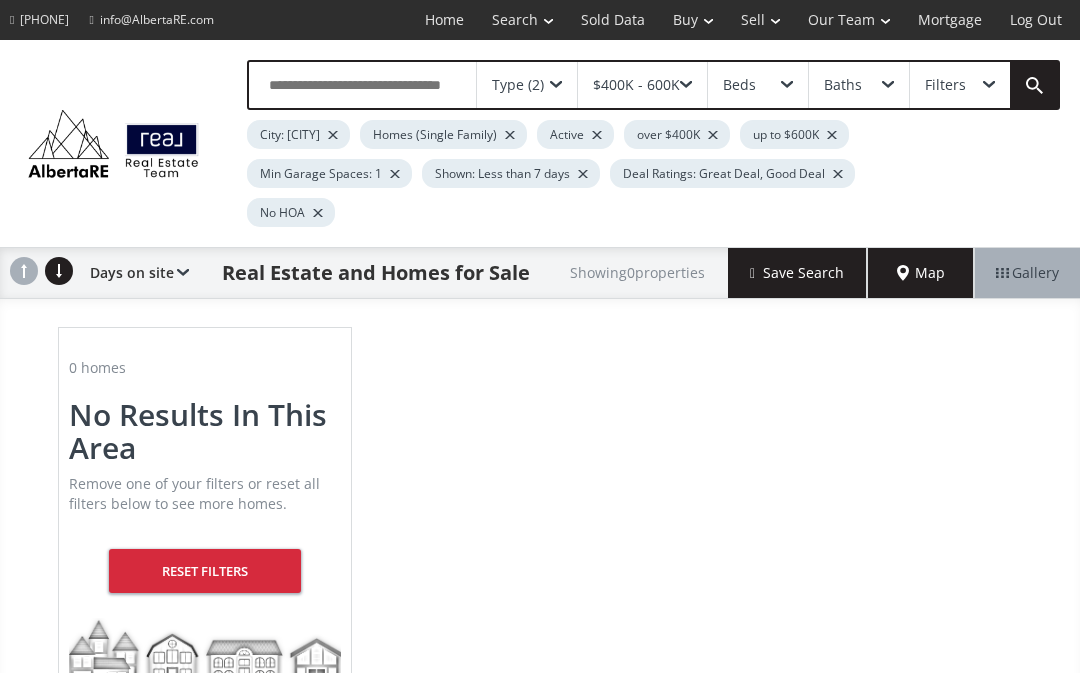 click at bounding box center (362, 85) 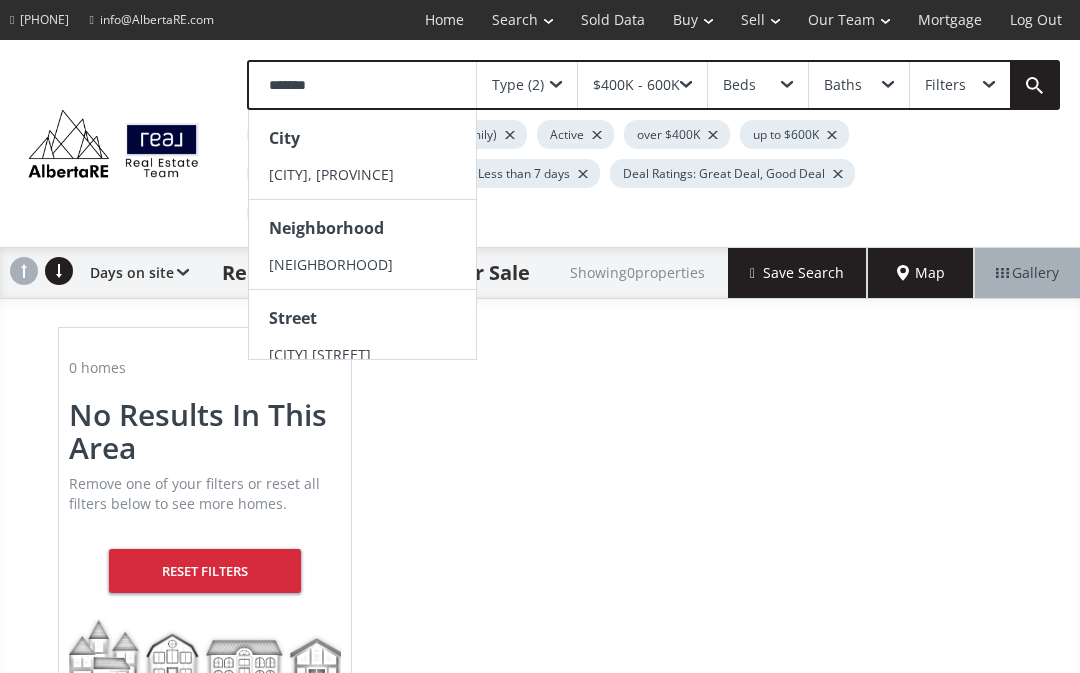 type on "*******" 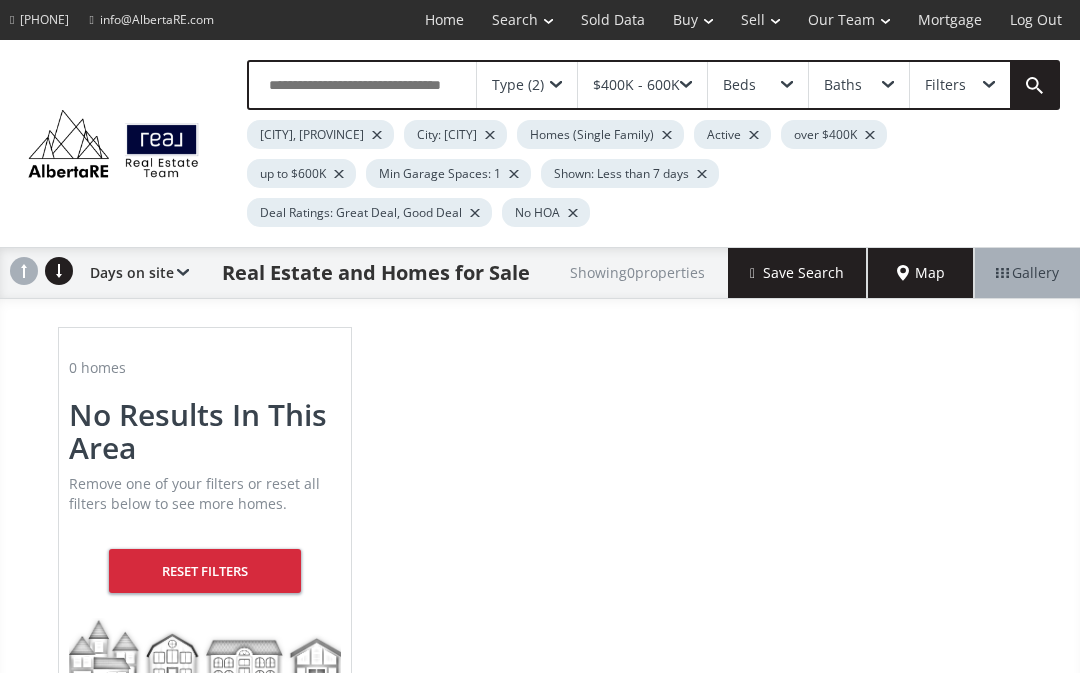 click at bounding box center (514, 174) 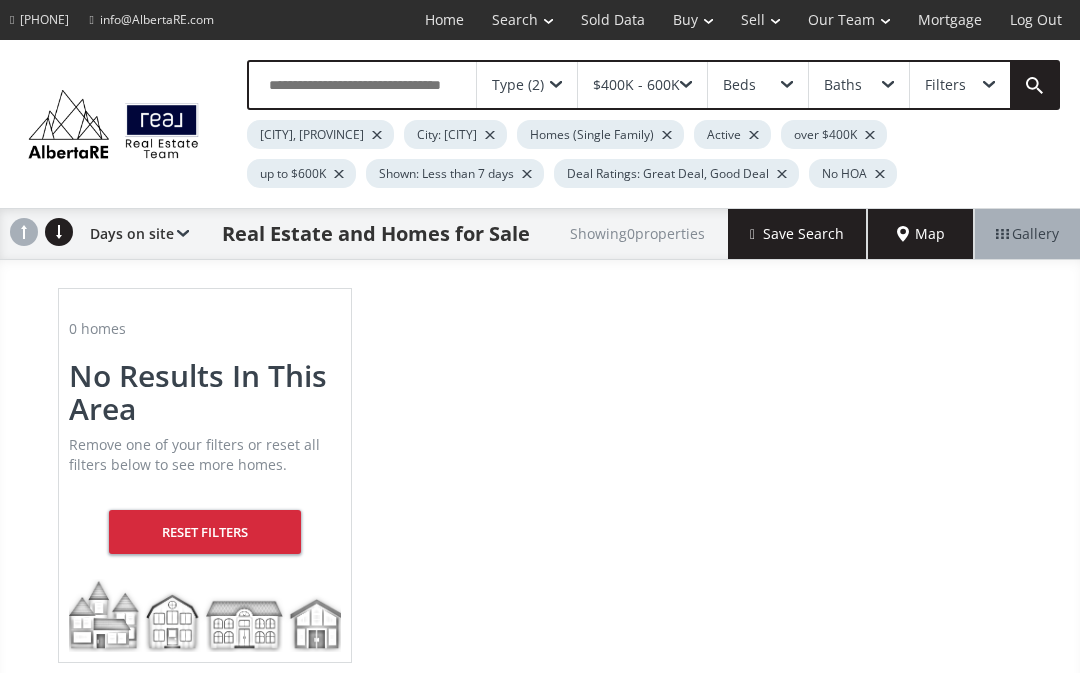 click at bounding box center [527, 174] 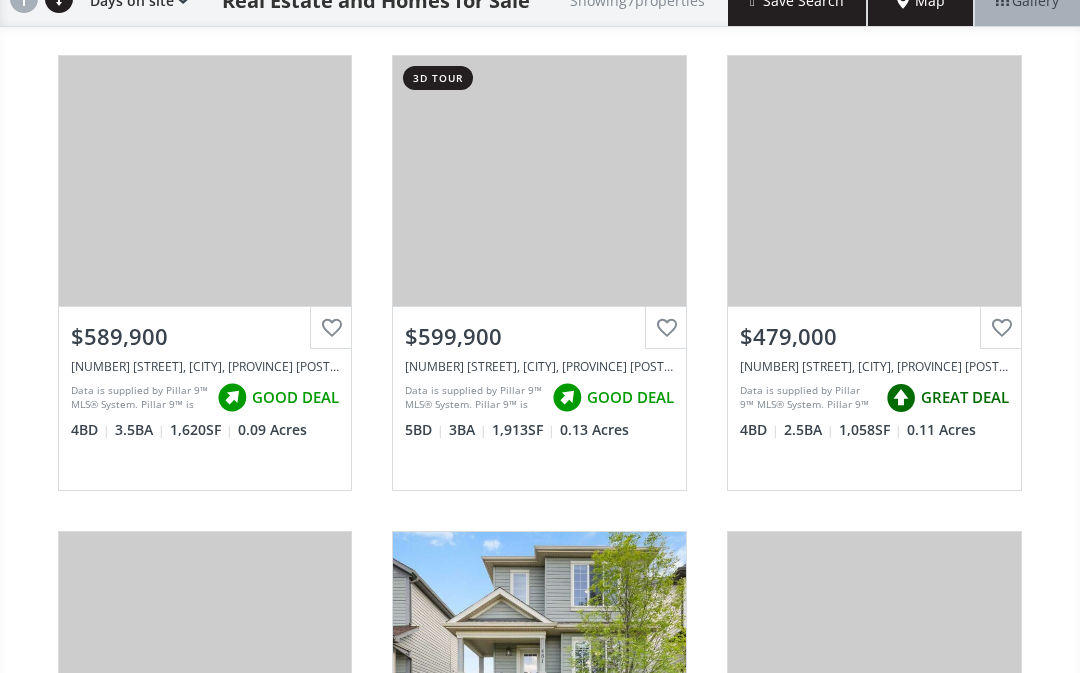 scroll, scrollTop: 219, scrollLeft: 0, axis: vertical 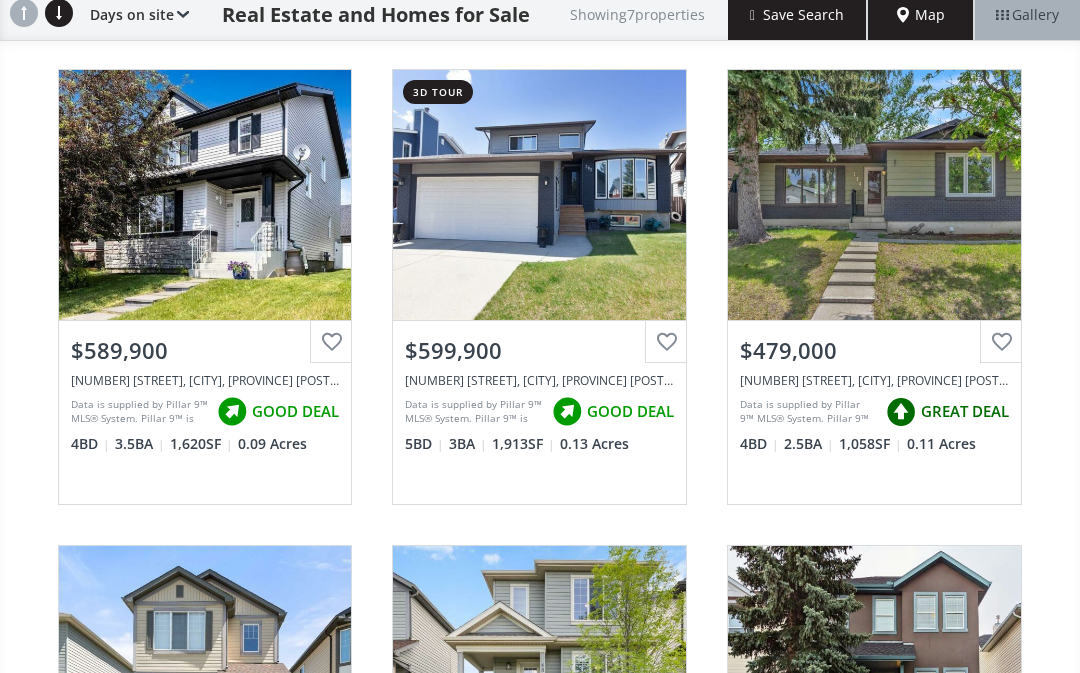 click on "View Photos & Details" at bounding box center [874, 195] 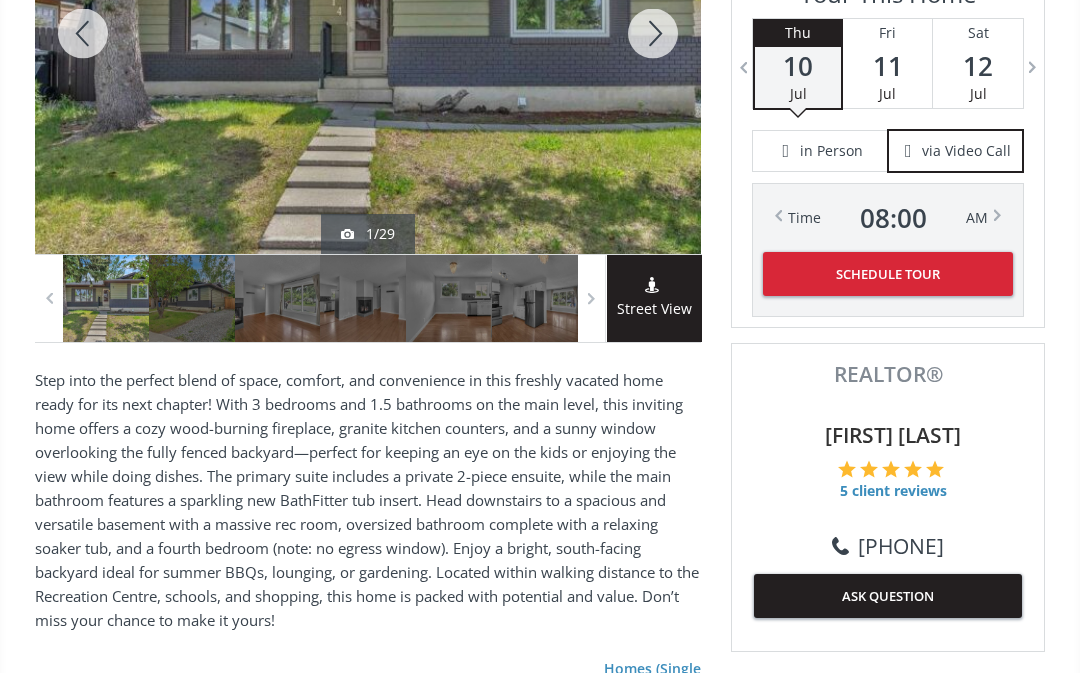 scroll, scrollTop: 522, scrollLeft: 0, axis: vertical 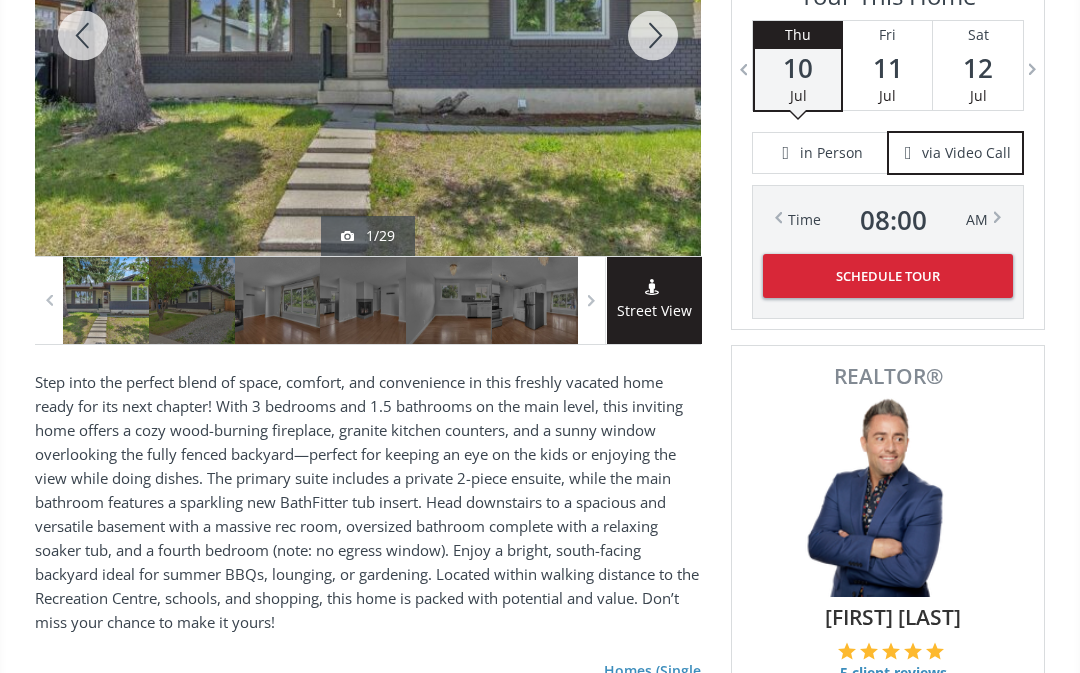 click on "Step into the perfect blend of space, comfort, and convenience in this freshly vacated home ready for its next chapter! With 3 bedrooms and 1.5 bathrooms on the main level, this inviting home offers a cozy wood-burning fireplace, granite kitchen counters, and a sunny window overlooking the fully fenced backyard—perfect for keeping an eye on the kids or enjoying the view while doing dishes. The primary suite includes a private 2-piece ensuite, while the main bathroom features a sparkling new BathFitter tub insert. Head downstairs to a spacious and versatile basement with a massive rec room, oversized bathroom complete with a relaxing soaker tub, and a fourth bedroom (note: no egress window). Enjoy a bright, south-facing backyard ideal for summer BBQs, lounging, or gardening. Located within walking distance to the Recreation Centre, schools, and shopping, this home is packed with potential and value. Don’t miss your chance to make it yours!" at bounding box center [368, 503] 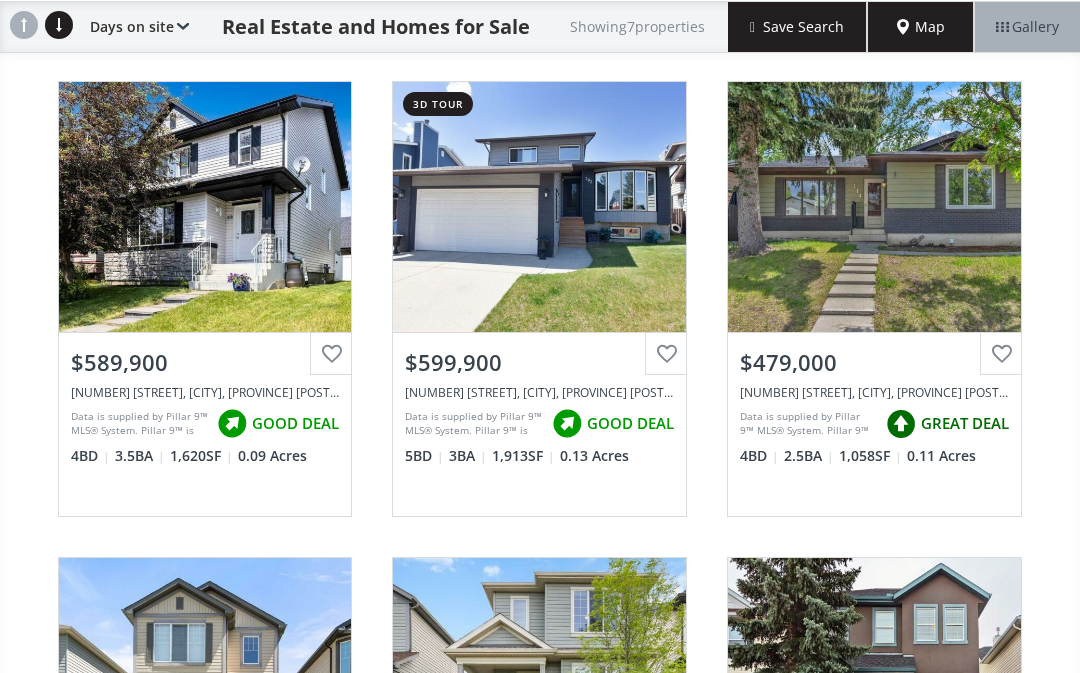 scroll, scrollTop: 178, scrollLeft: 0, axis: vertical 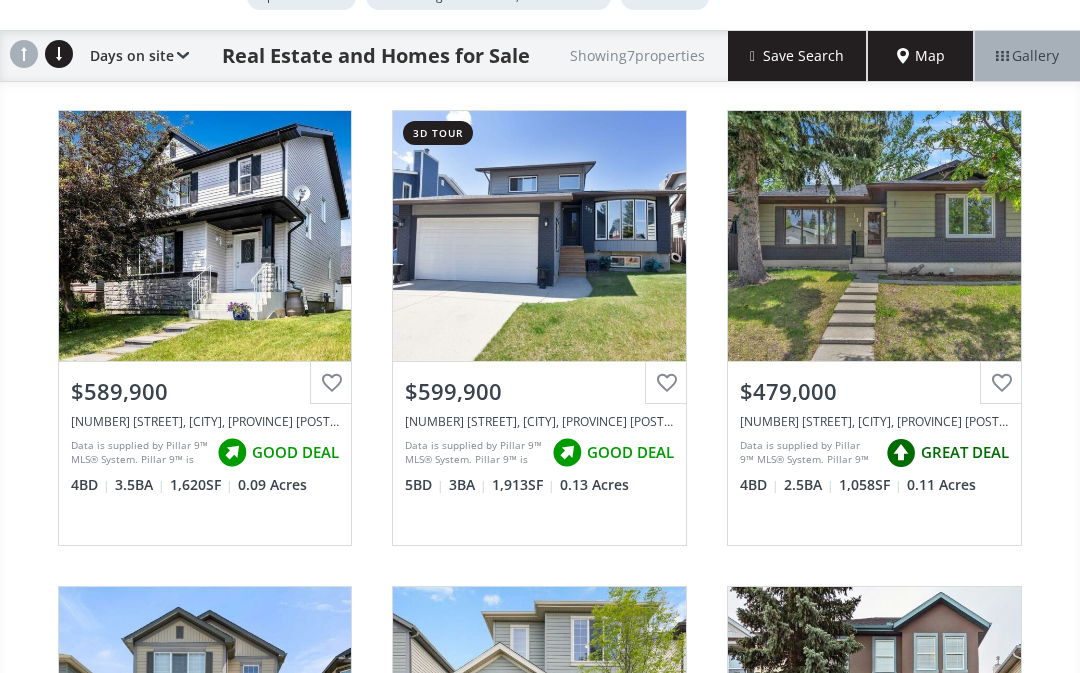 click on "View Photos & Details" at bounding box center (539, 236) 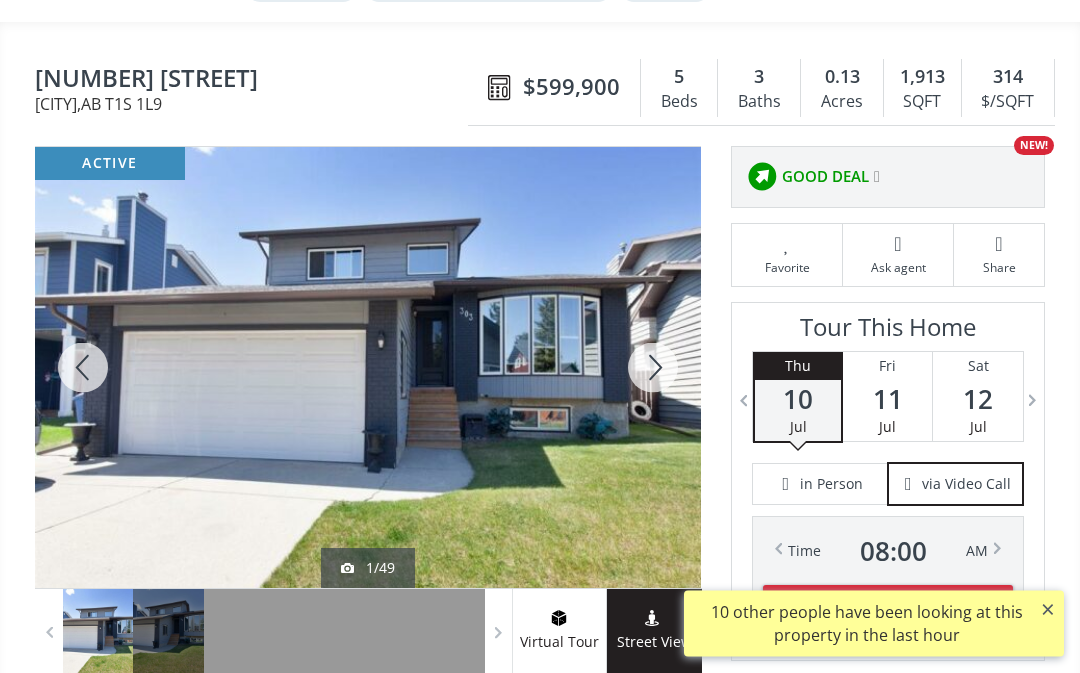 scroll, scrollTop: 192, scrollLeft: 0, axis: vertical 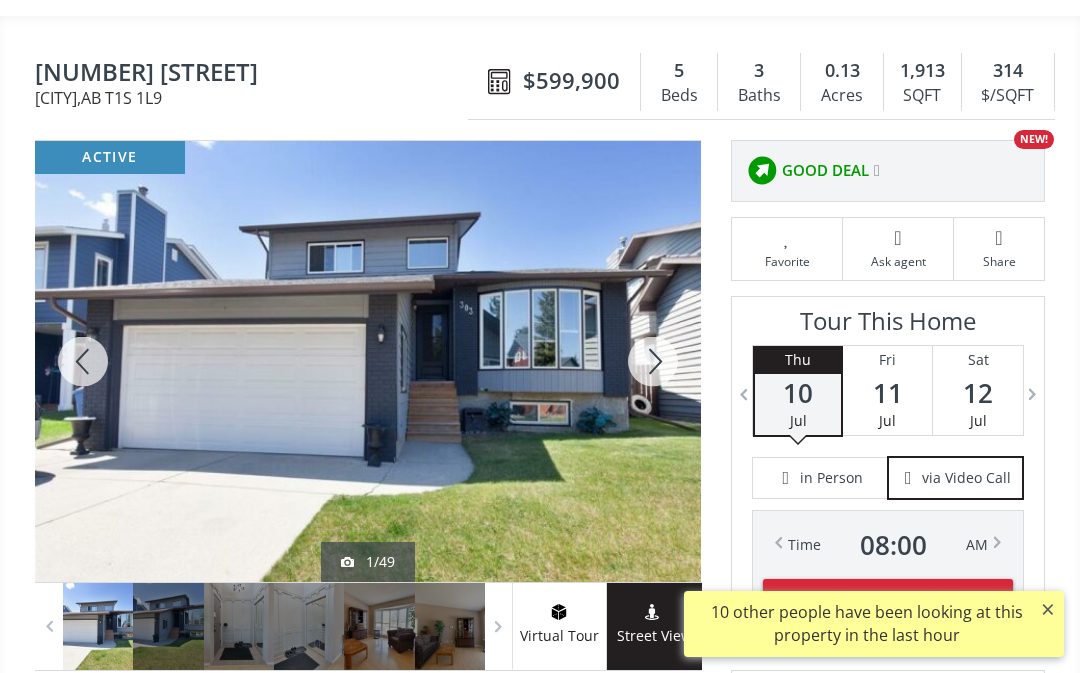 click at bounding box center (653, 361) 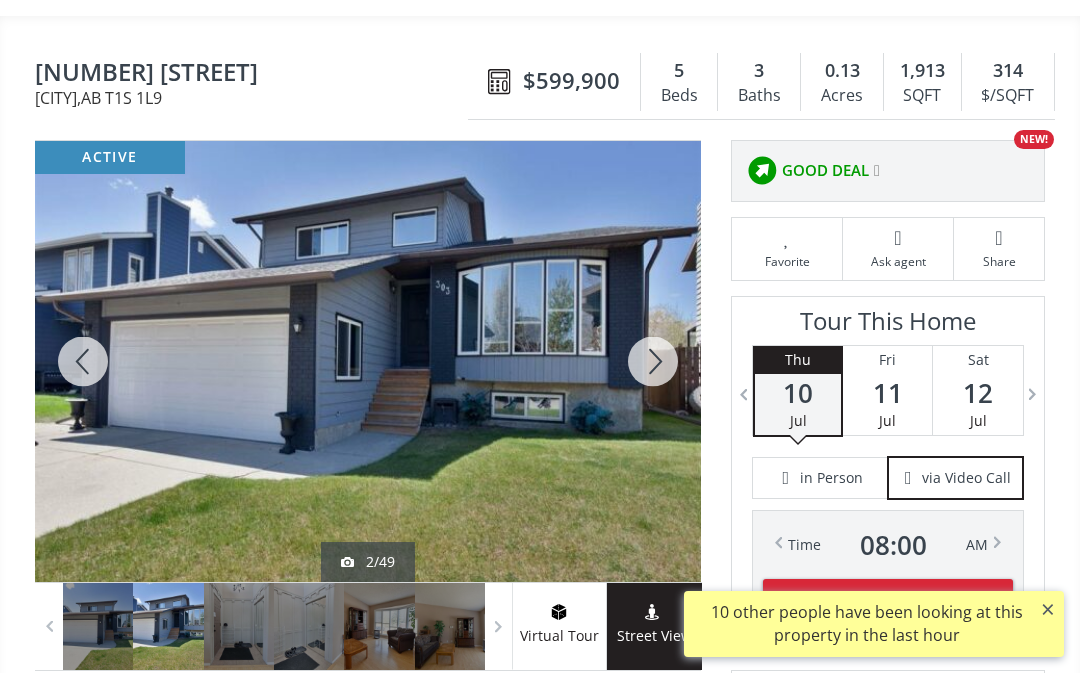 click at bounding box center (653, 361) 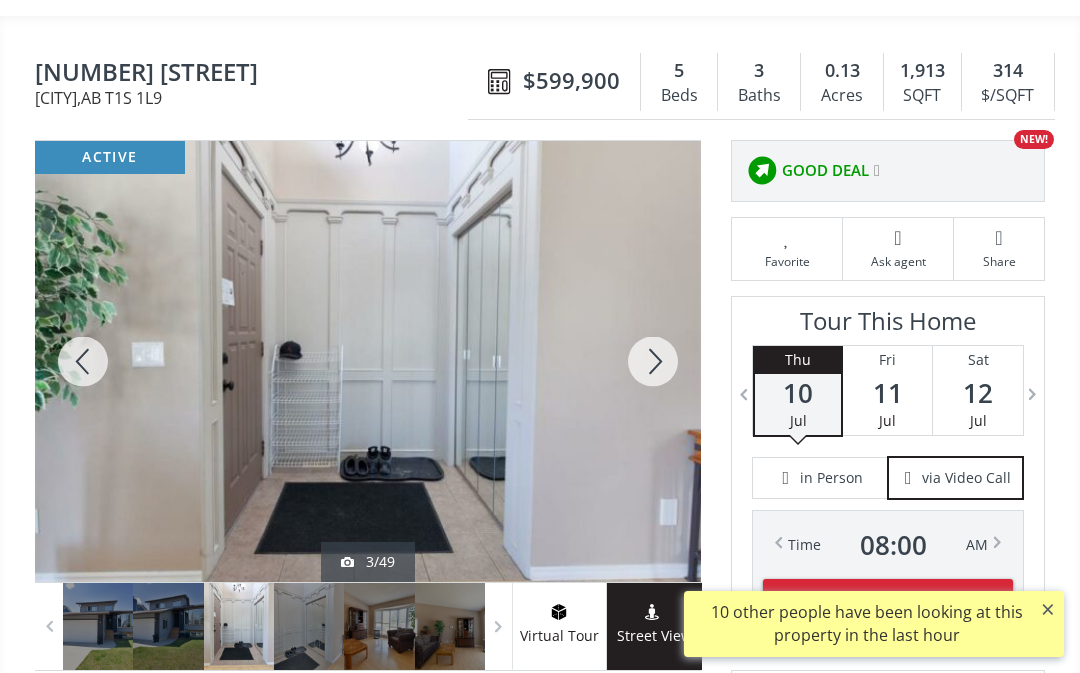 click at bounding box center [653, 361] 